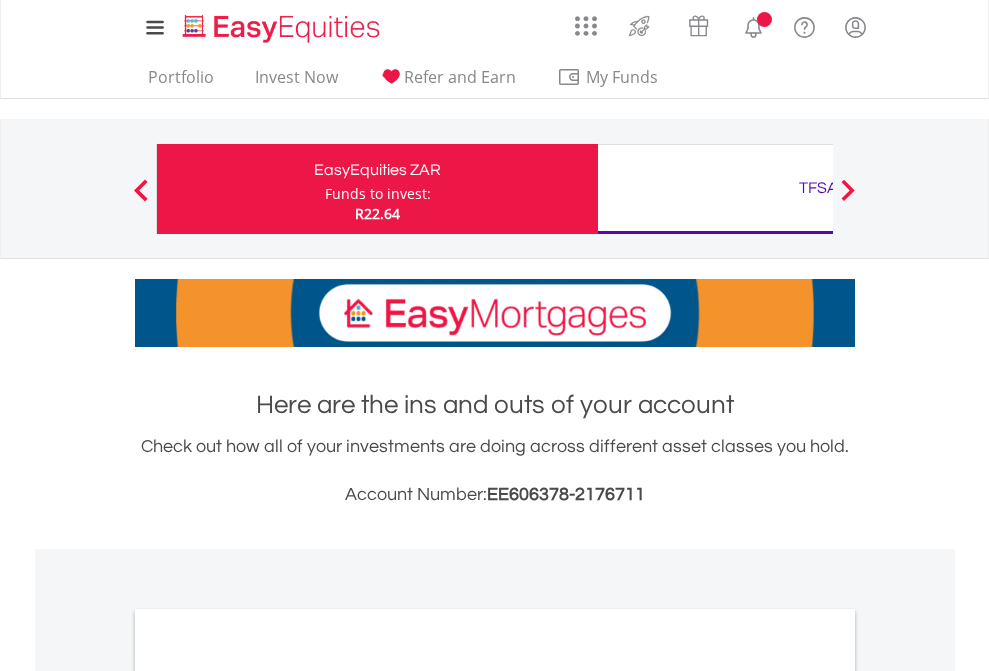 scroll, scrollTop: 0, scrollLeft: 0, axis: both 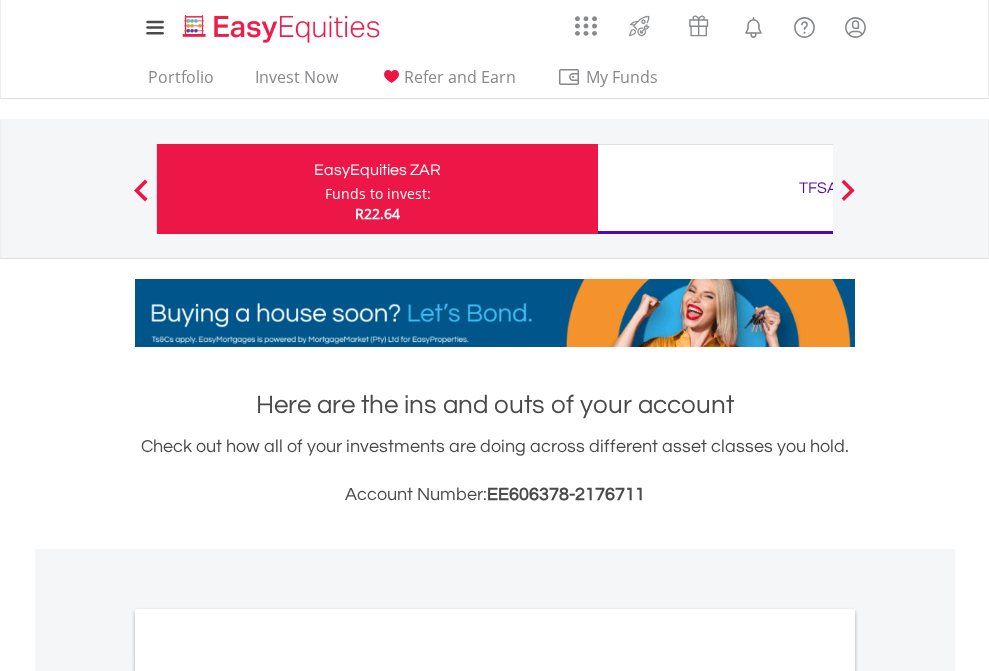 click on "Funds to invest:" at bounding box center (378, 194) 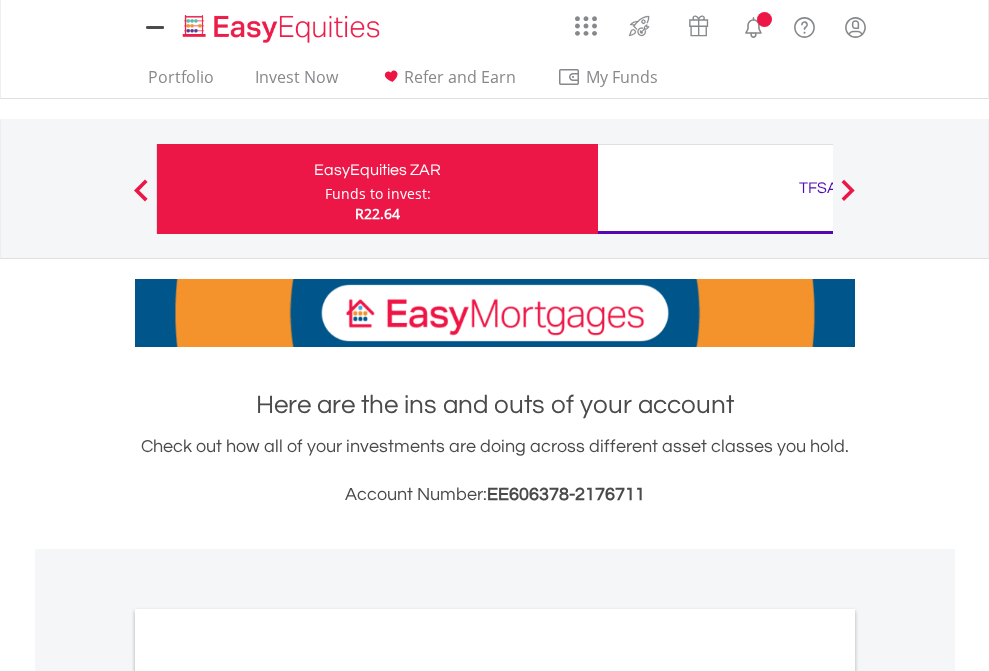 scroll, scrollTop: 0, scrollLeft: 0, axis: both 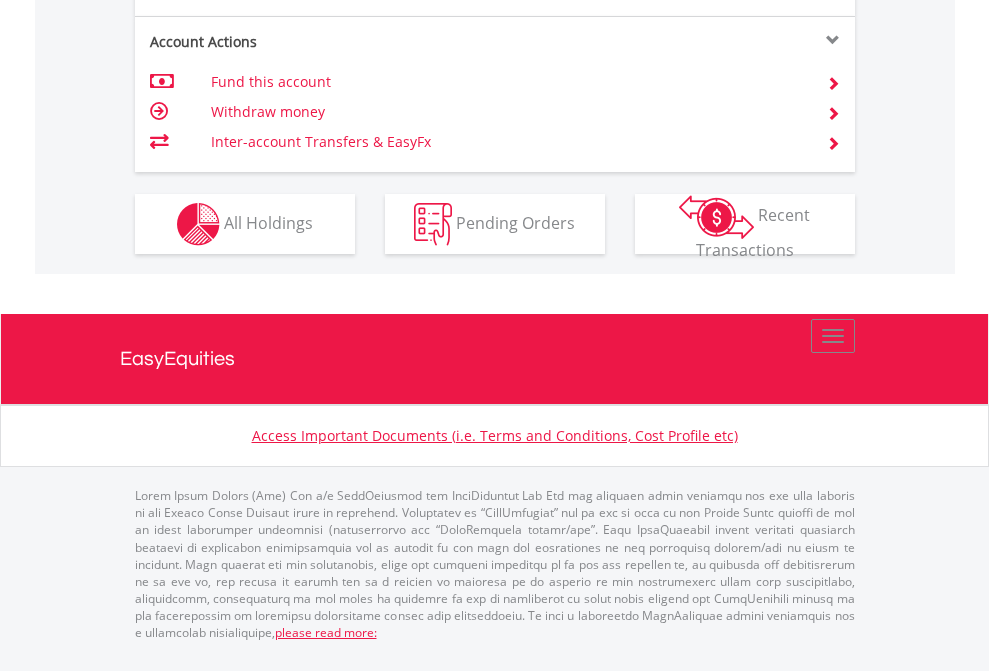 click on "Investment types" at bounding box center (706, -337) 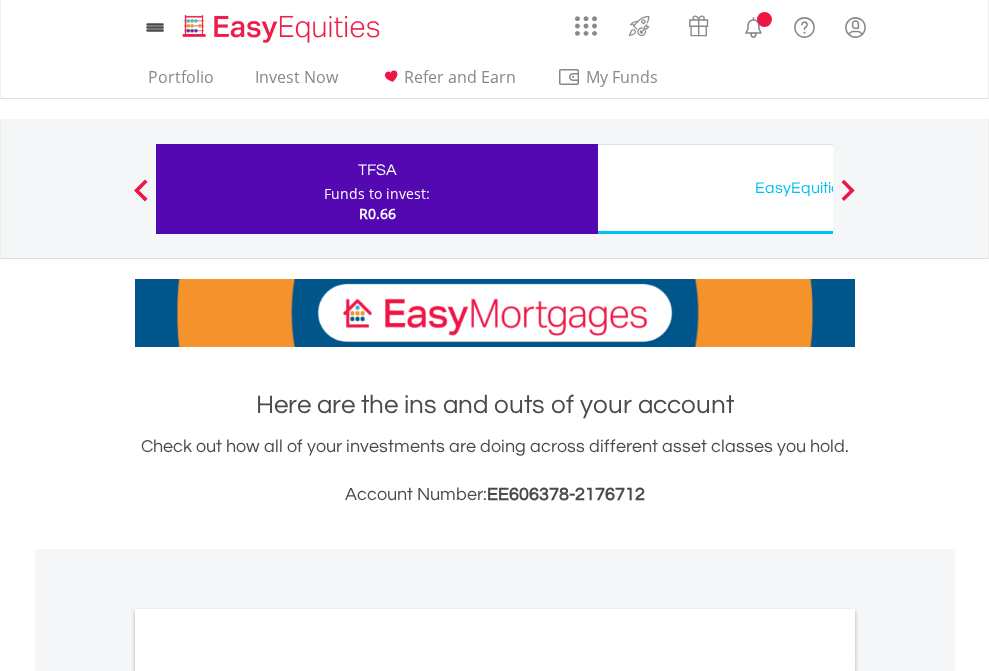 scroll, scrollTop: 0, scrollLeft: 0, axis: both 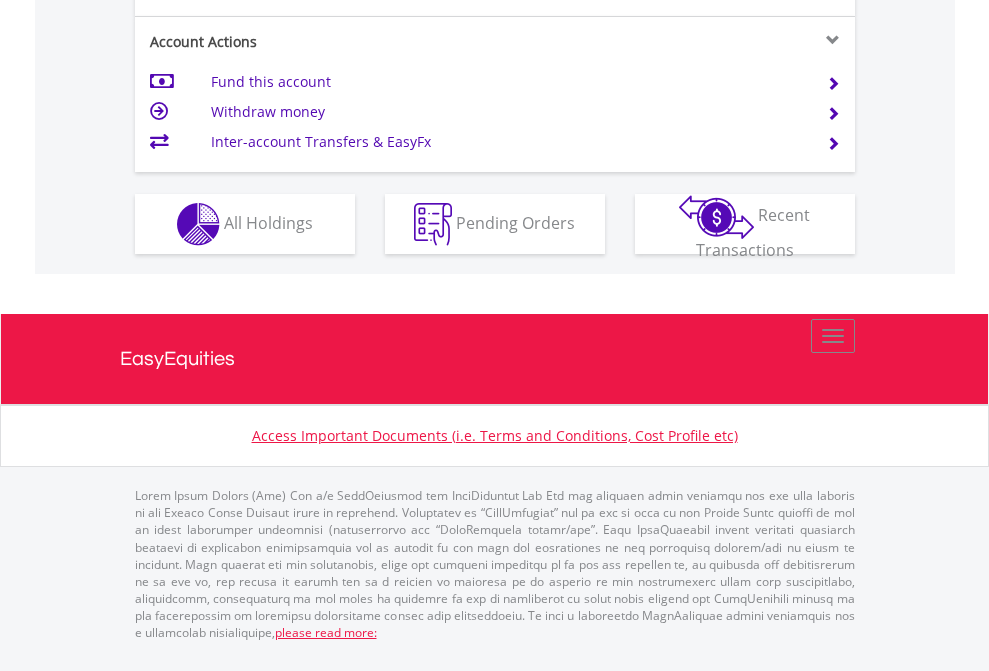 click on "Investment types" at bounding box center (706, -337) 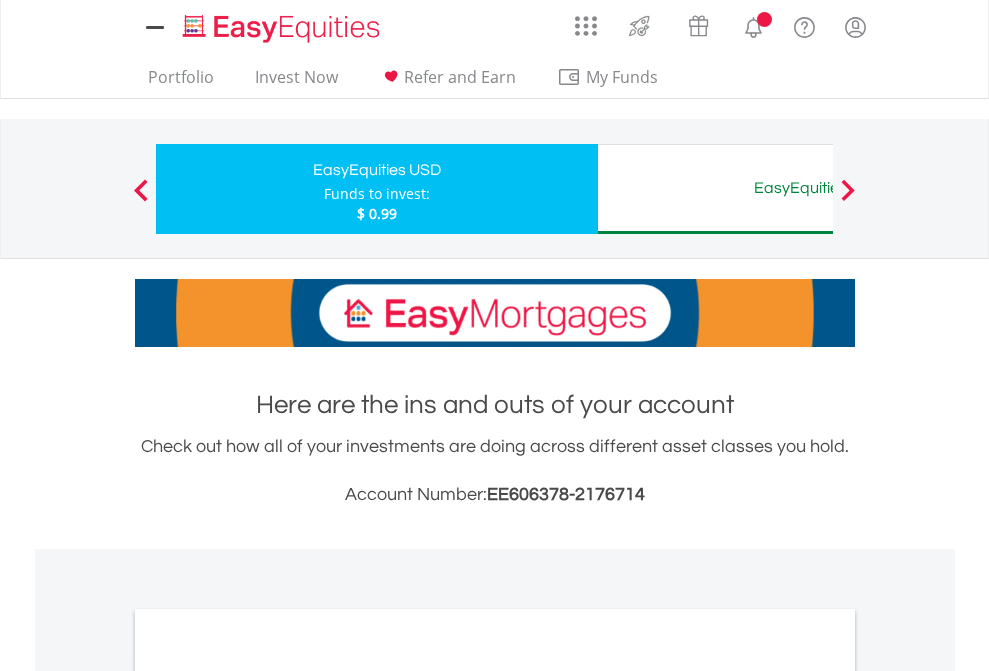 scroll, scrollTop: 0, scrollLeft: 0, axis: both 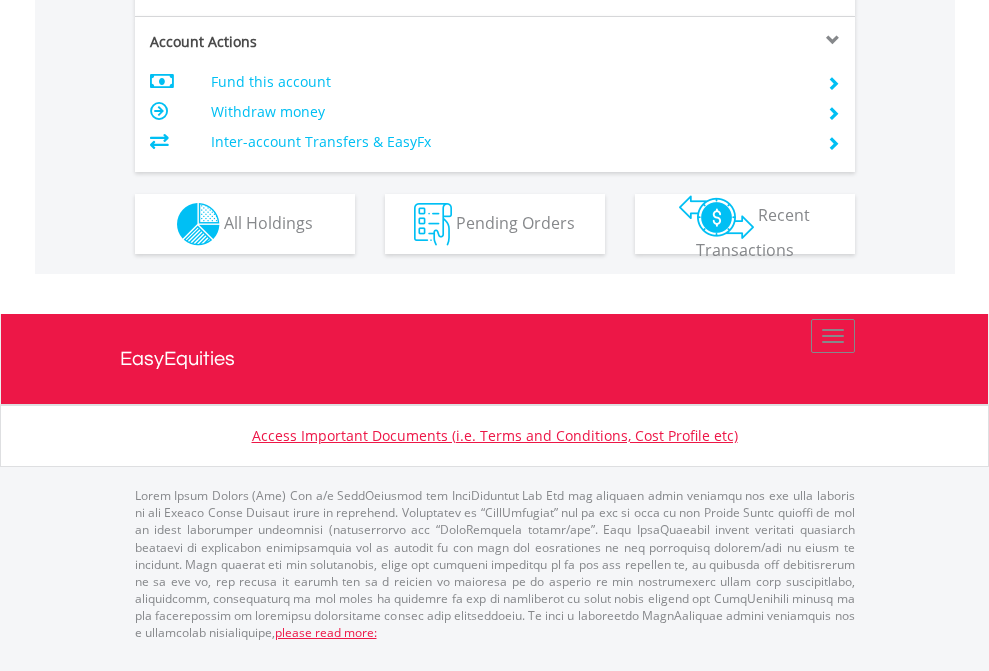 click on "Investment types" at bounding box center [706, -337] 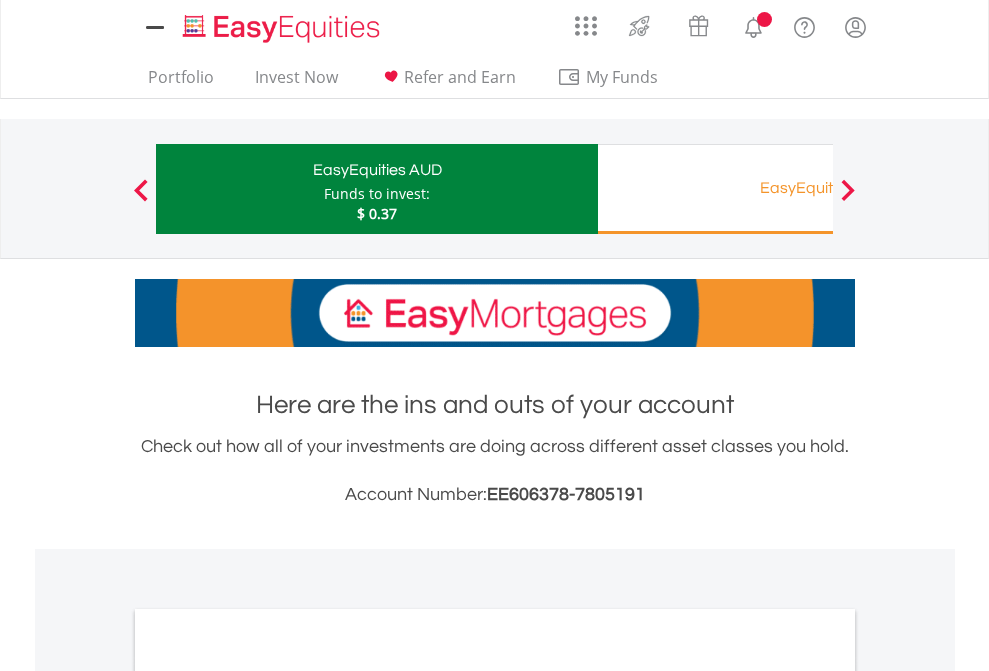 scroll, scrollTop: 0, scrollLeft: 0, axis: both 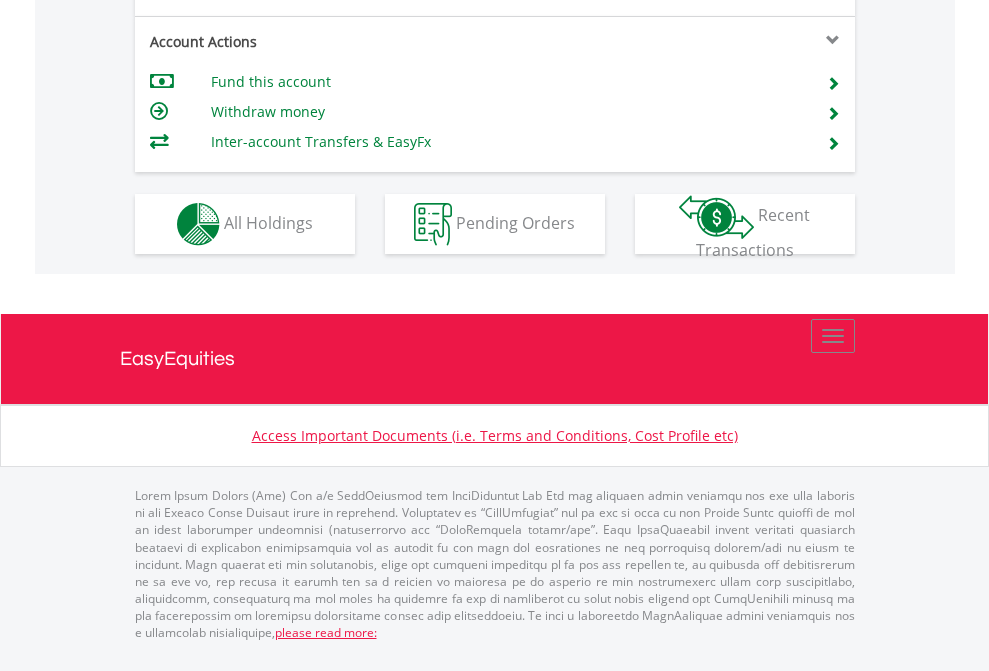click on "Investment types" at bounding box center [706, -337] 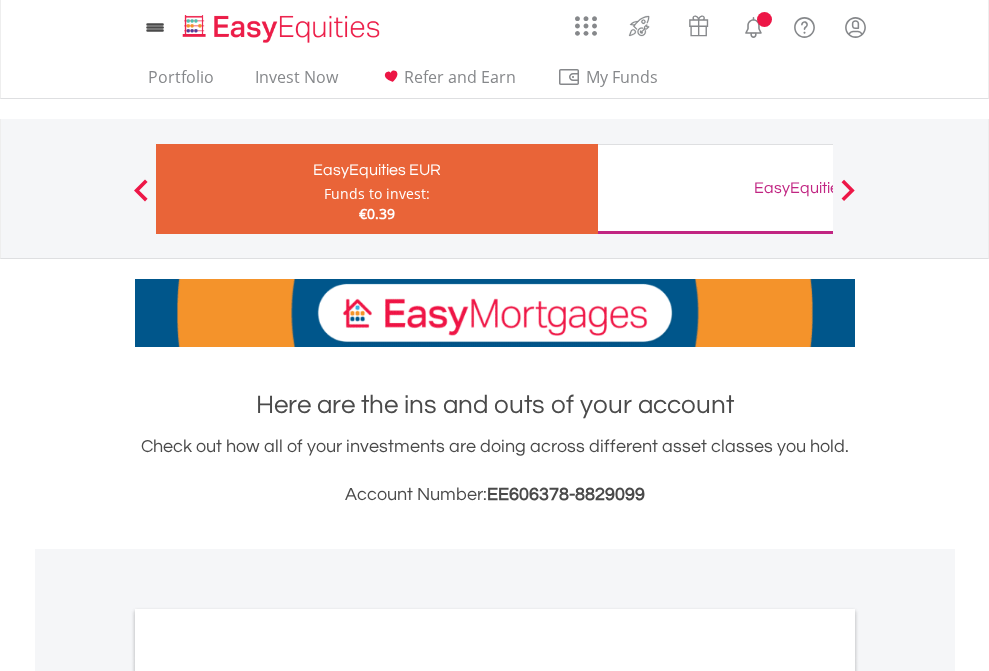 scroll, scrollTop: 0, scrollLeft: 0, axis: both 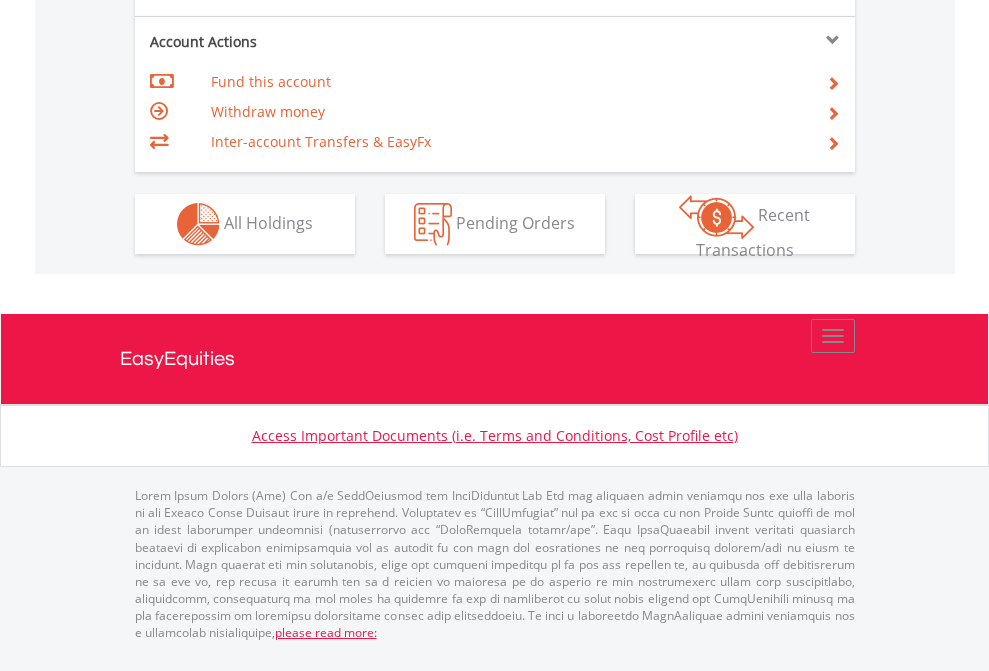 click on "Investment types" at bounding box center (706, -337) 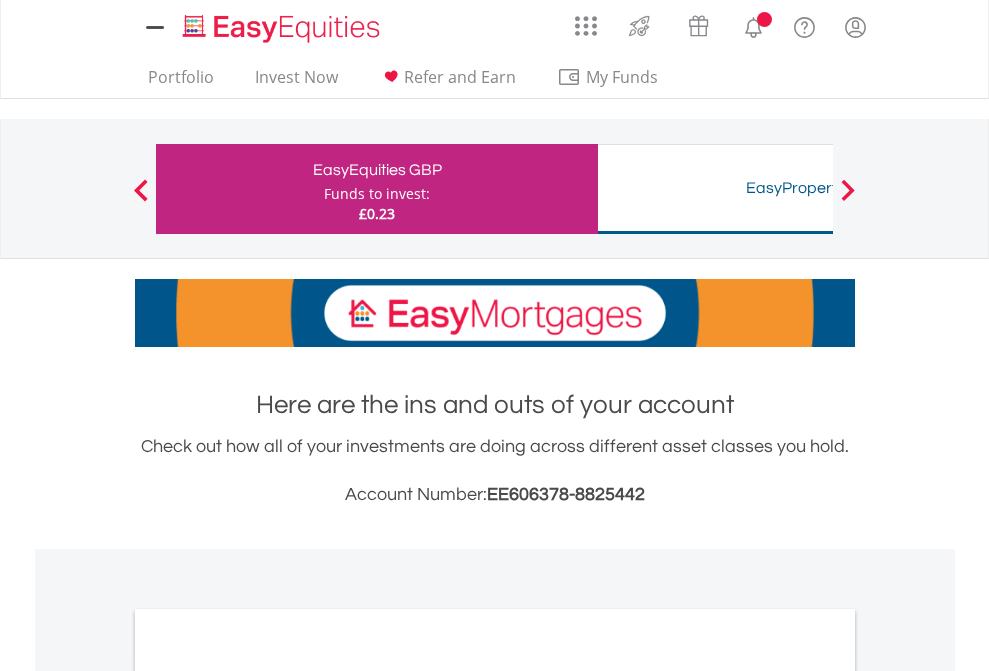 scroll, scrollTop: 0, scrollLeft: 0, axis: both 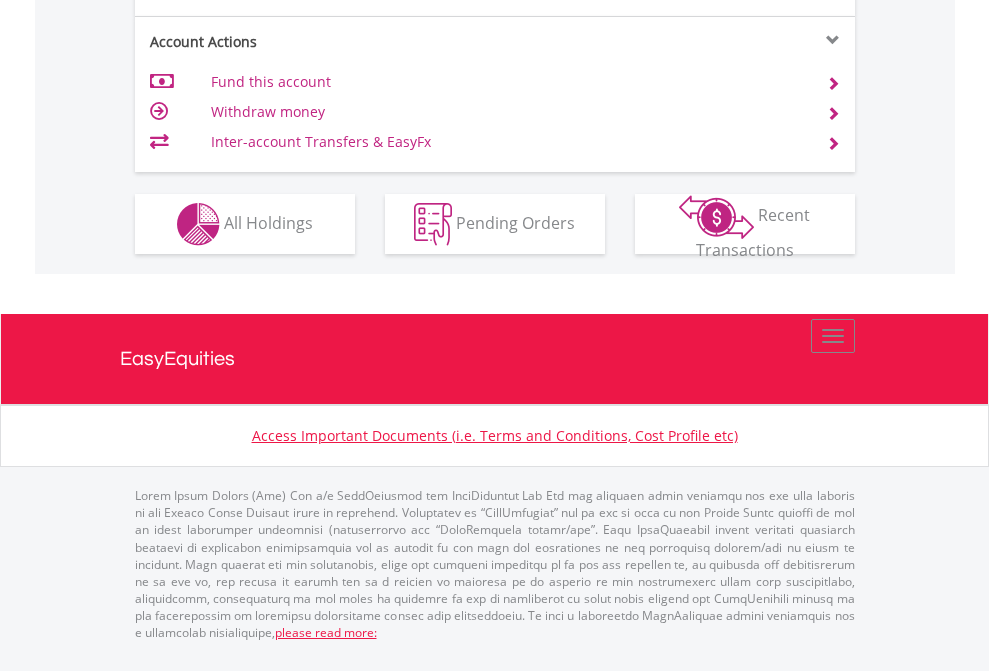 click on "Investment types" at bounding box center [706, -337] 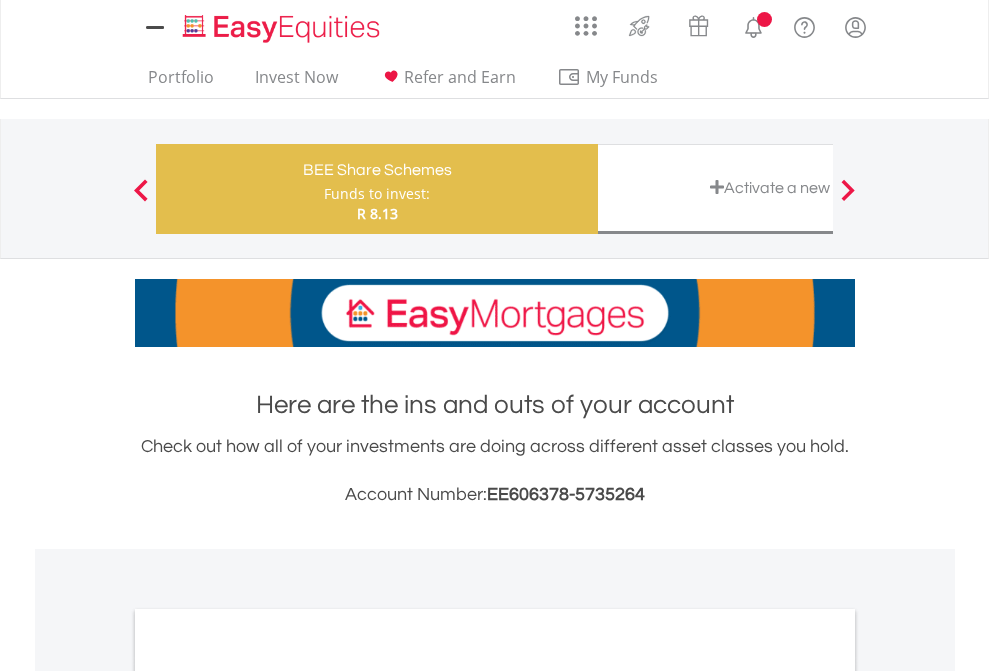 scroll, scrollTop: 0, scrollLeft: 0, axis: both 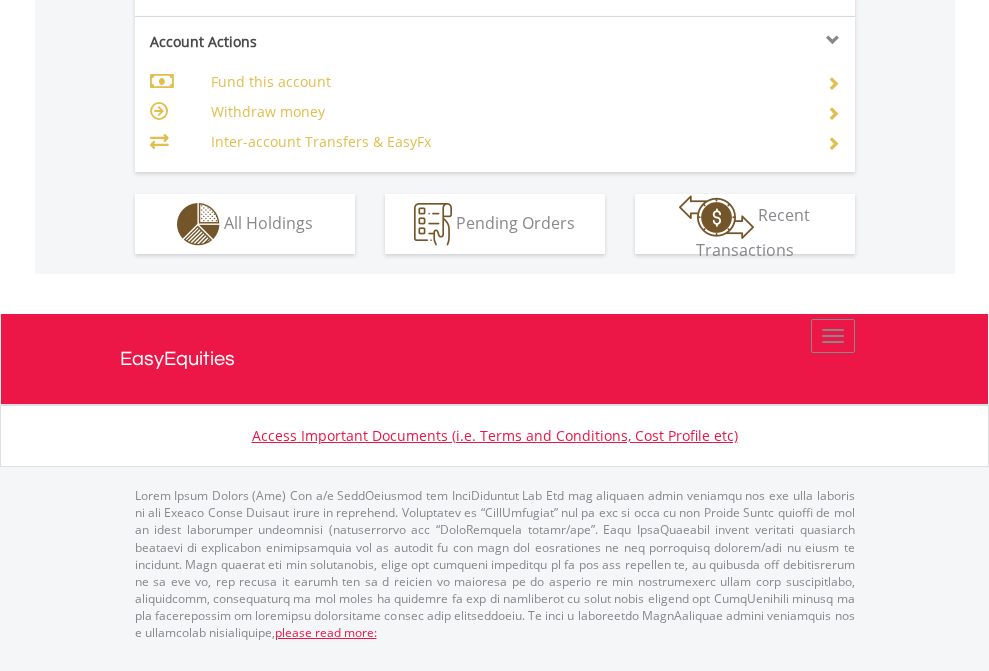 click on "Investment types" at bounding box center (706, -337) 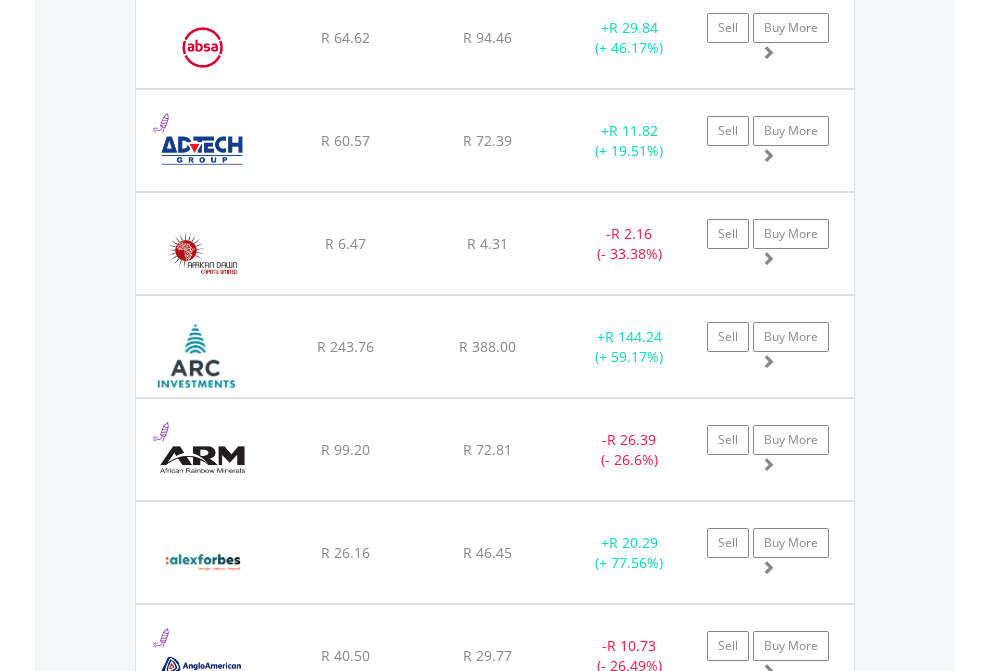 scroll, scrollTop: 2385, scrollLeft: 0, axis: vertical 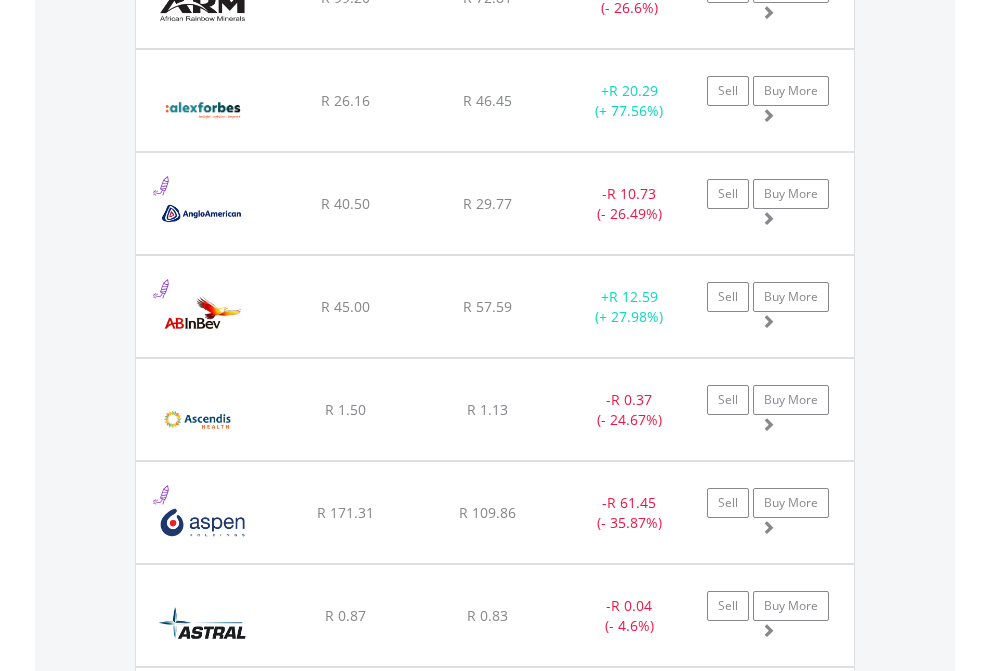 click on "TFSA" at bounding box center [818, -2197] 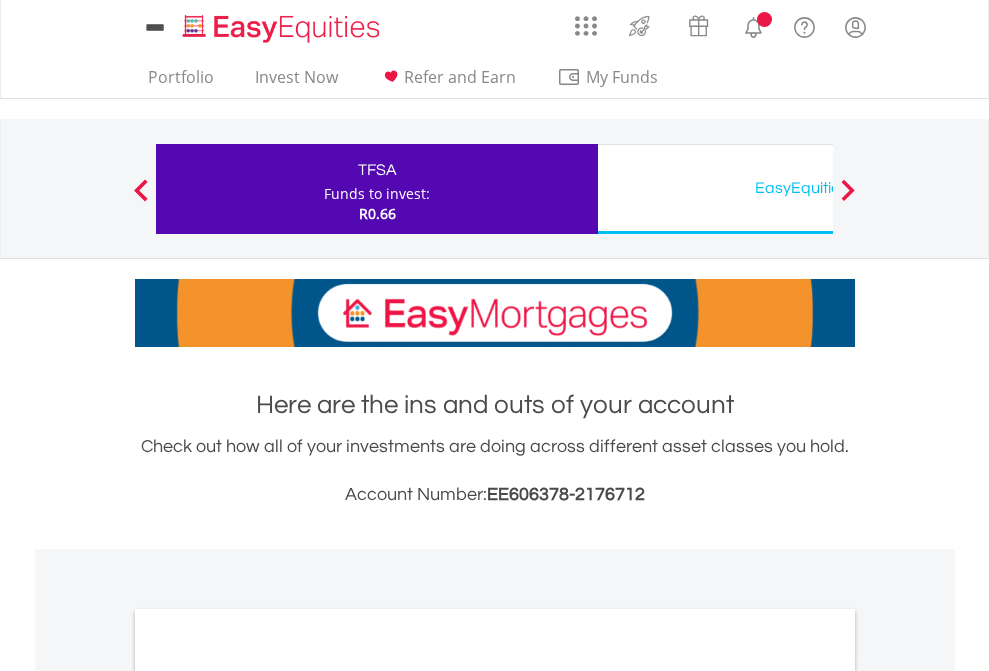 scroll, scrollTop: 1202, scrollLeft: 0, axis: vertical 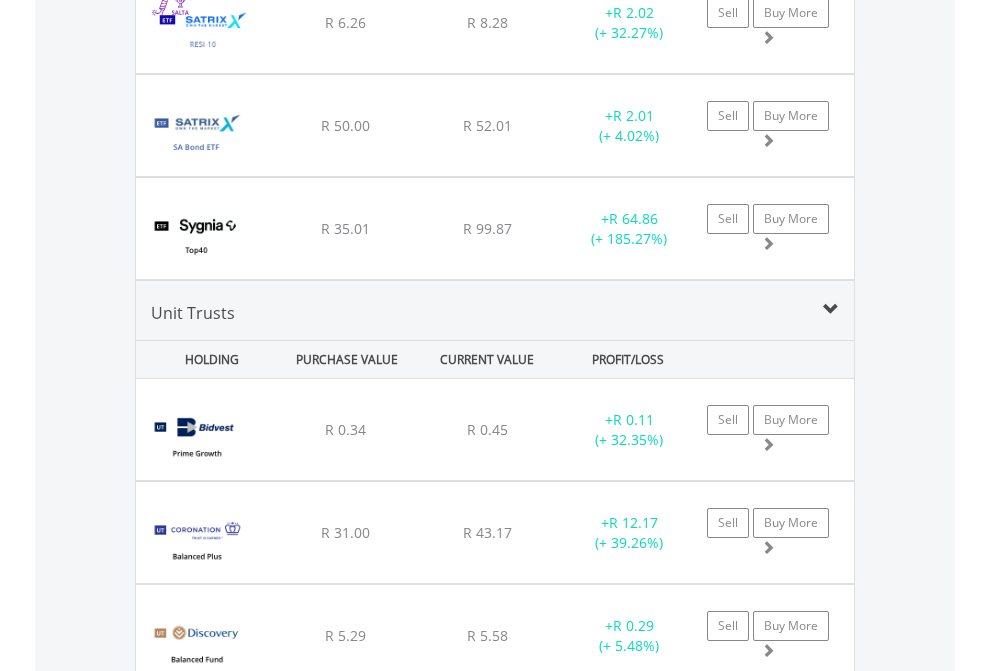click on "EasyEquities USD" at bounding box center [818, -1745] 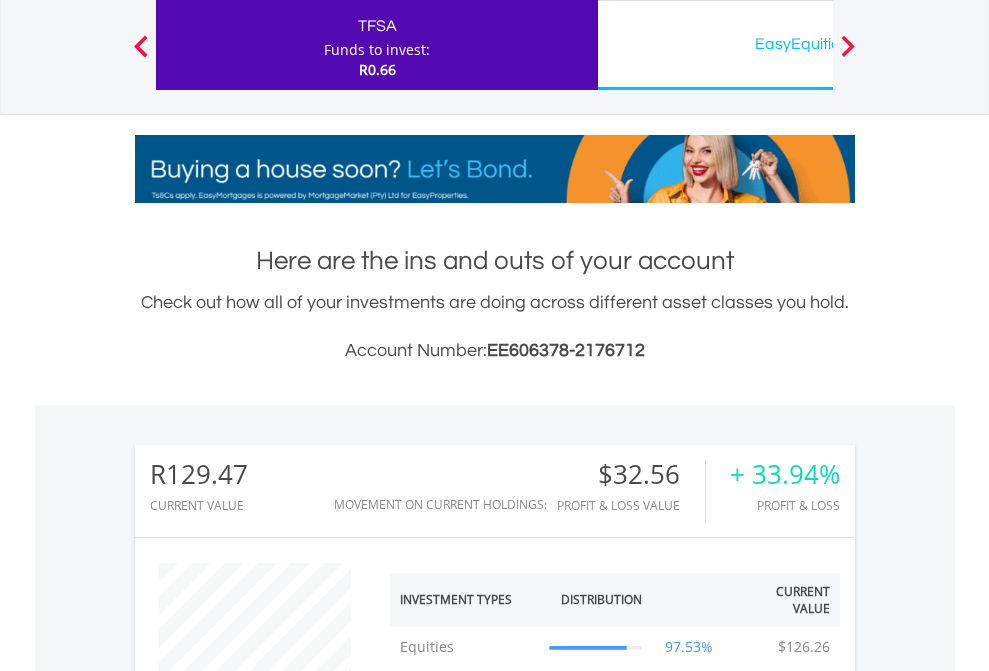 scroll, scrollTop: 999808, scrollLeft: 999687, axis: both 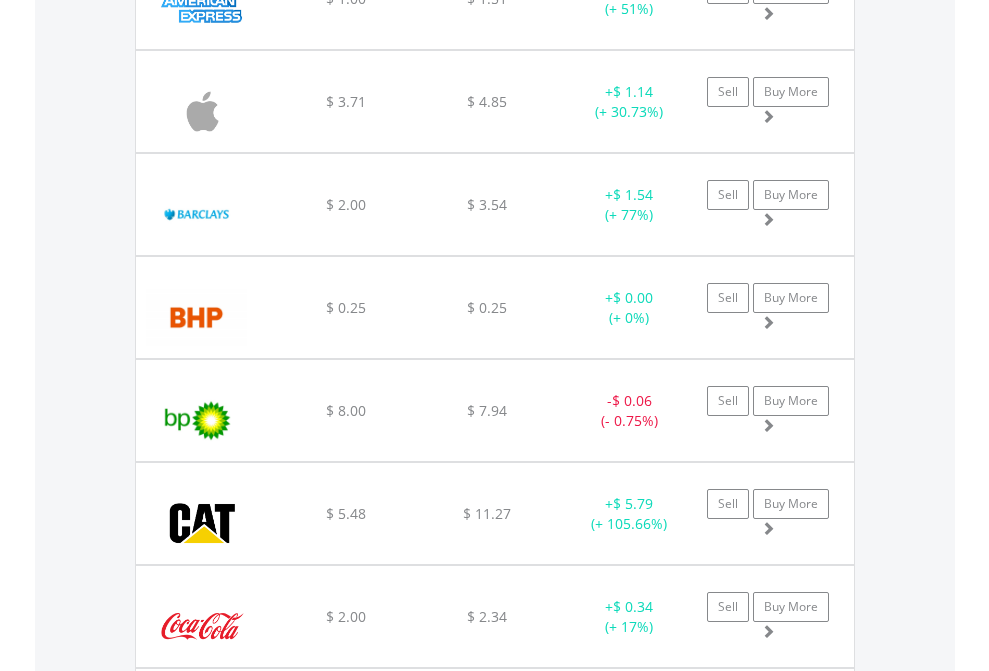 click on "EasyEquities AUD" at bounding box center [818, -2076] 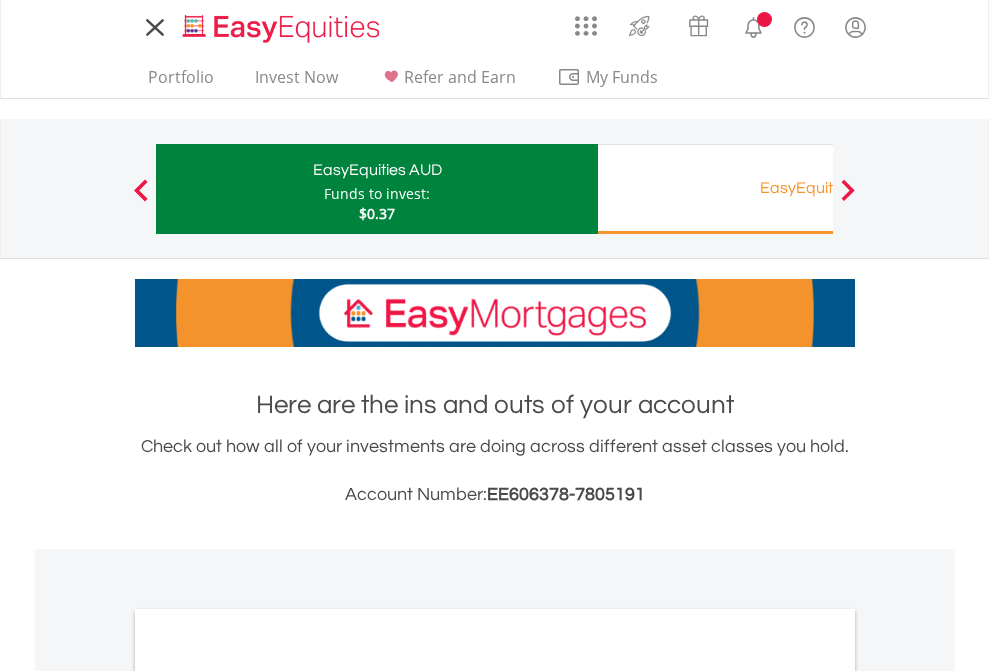 scroll, scrollTop: 0, scrollLeft: 0, axis: both 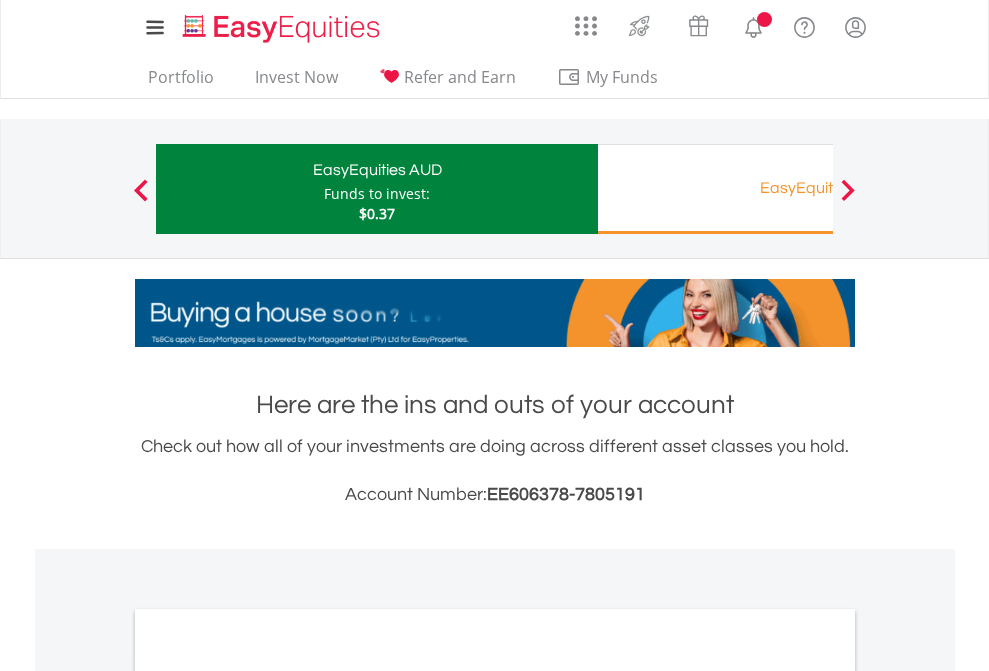 click on "All Holdings" at bounding box center [268, 1096] 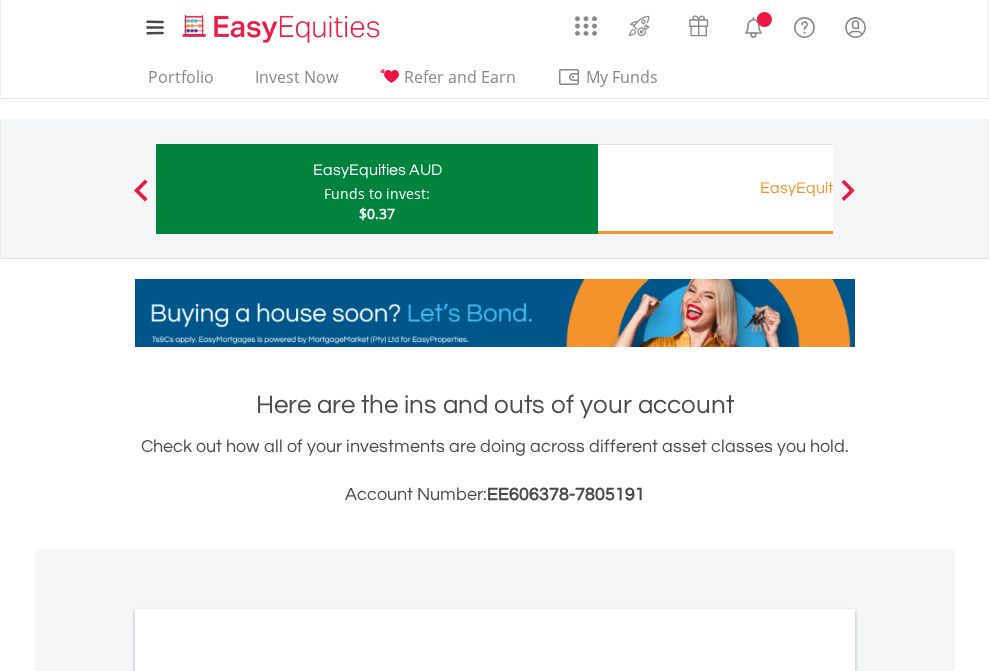 scroll, scrollTop: 1202, scrollLeft: 0, axis: vertical 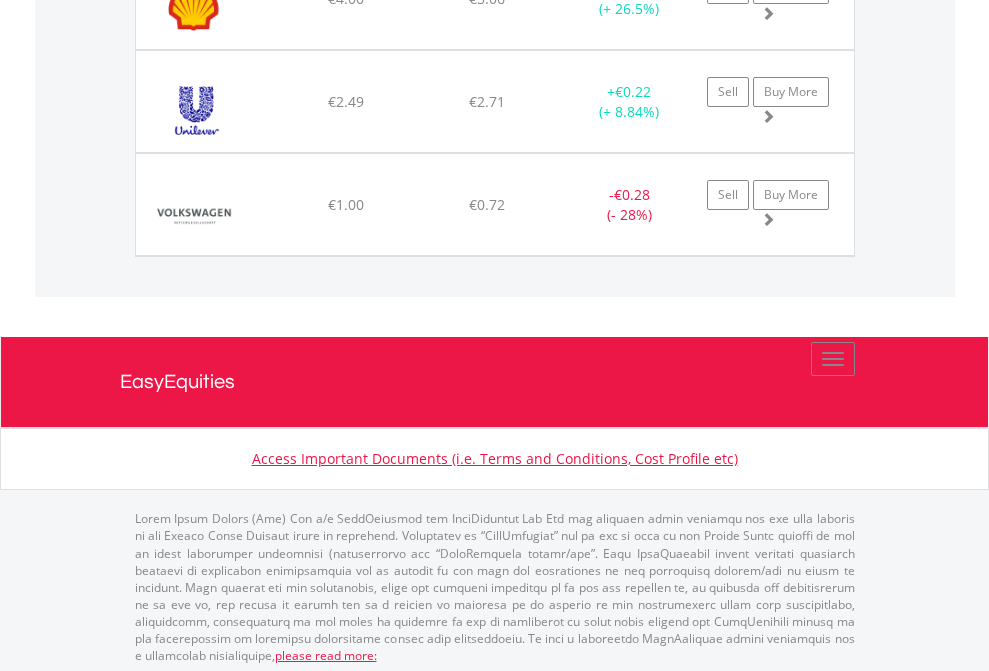 click on "EasyEquities GBP" at bounding box center (818, -2036) 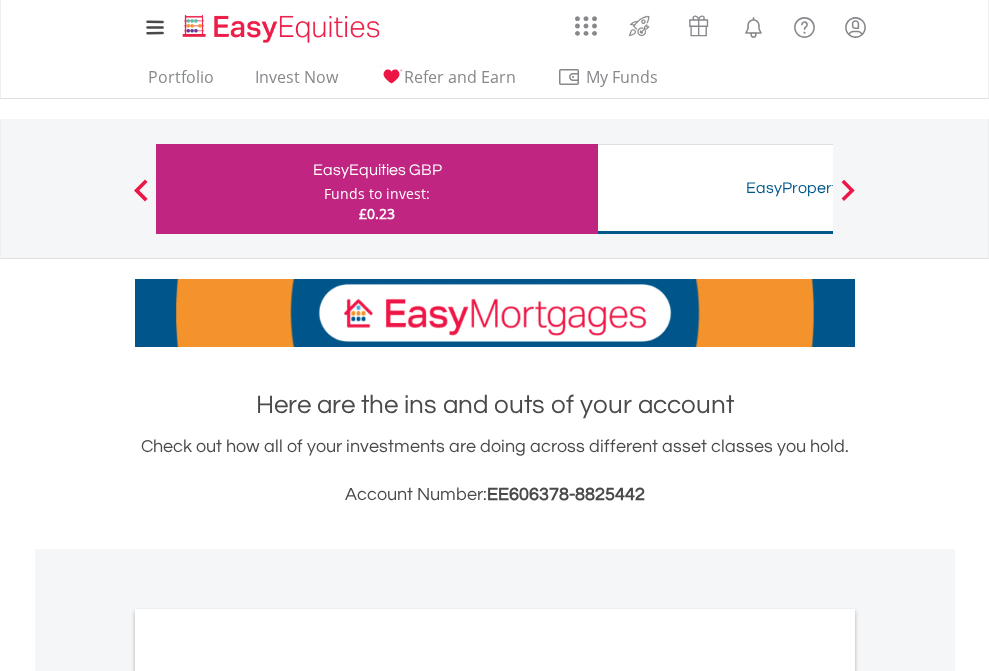 scroll, scrollTop: 1202, scrollLeft: 0, axis: vertical 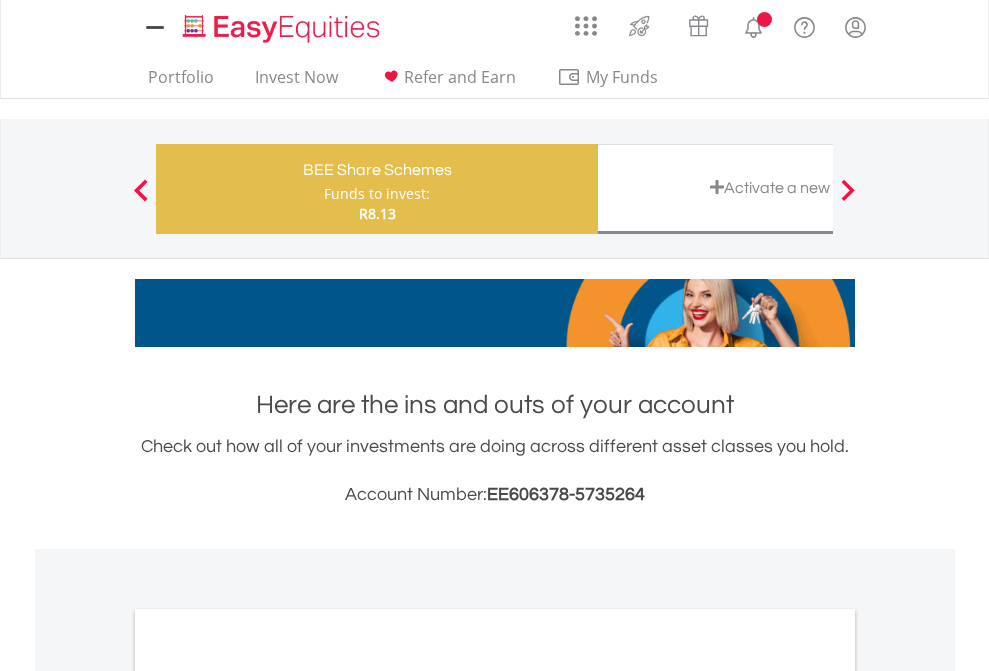 click on "All Holdings" at bounding box center (268, 1096) 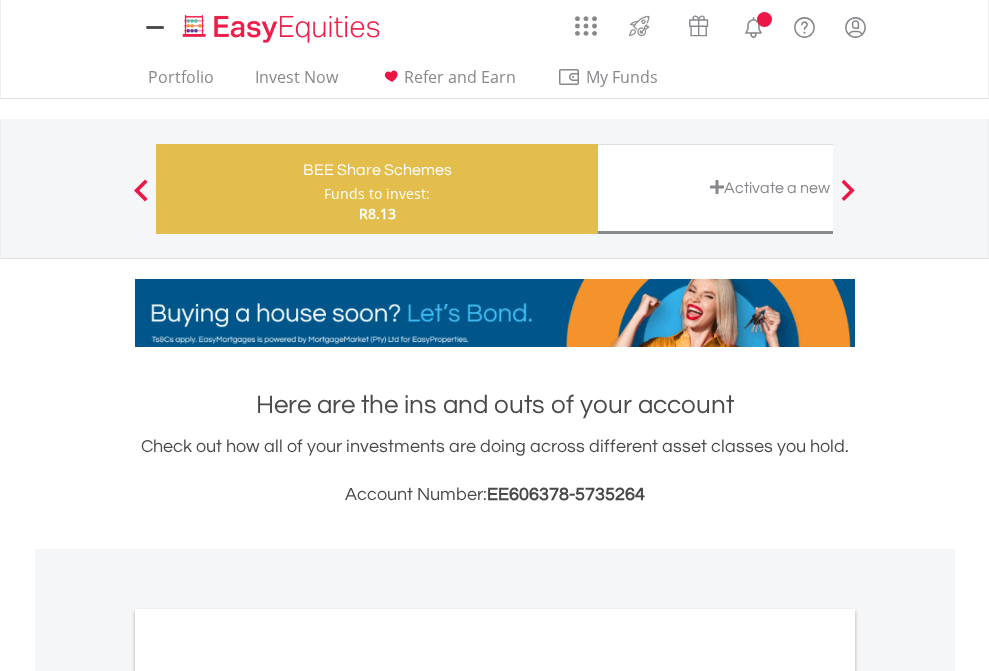 scroll, scrollTop: 1202, scrollLeft: 0, axis: vertical 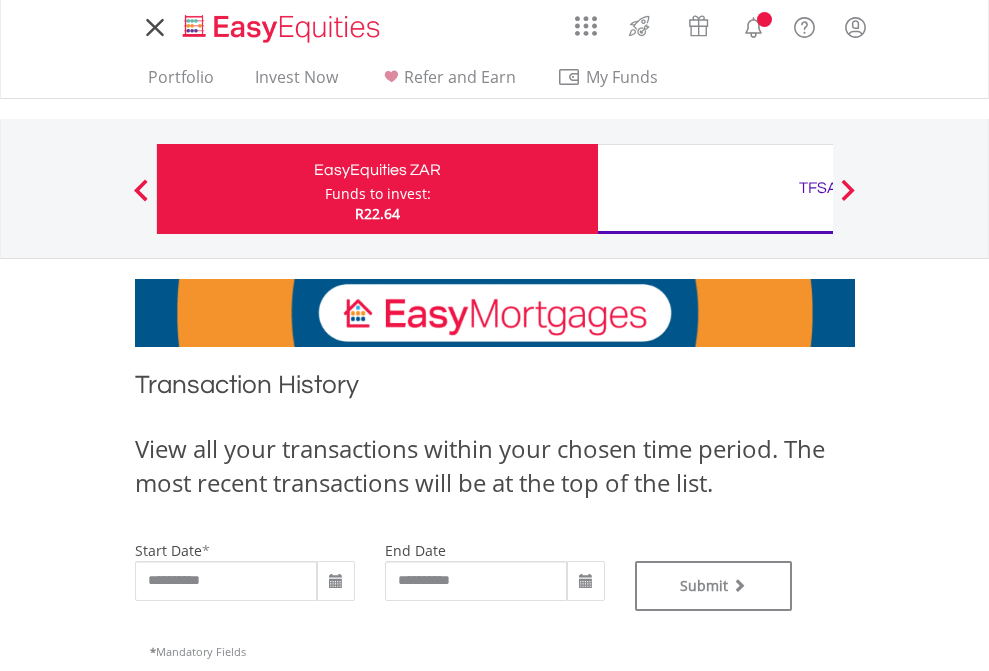 type on "**********" 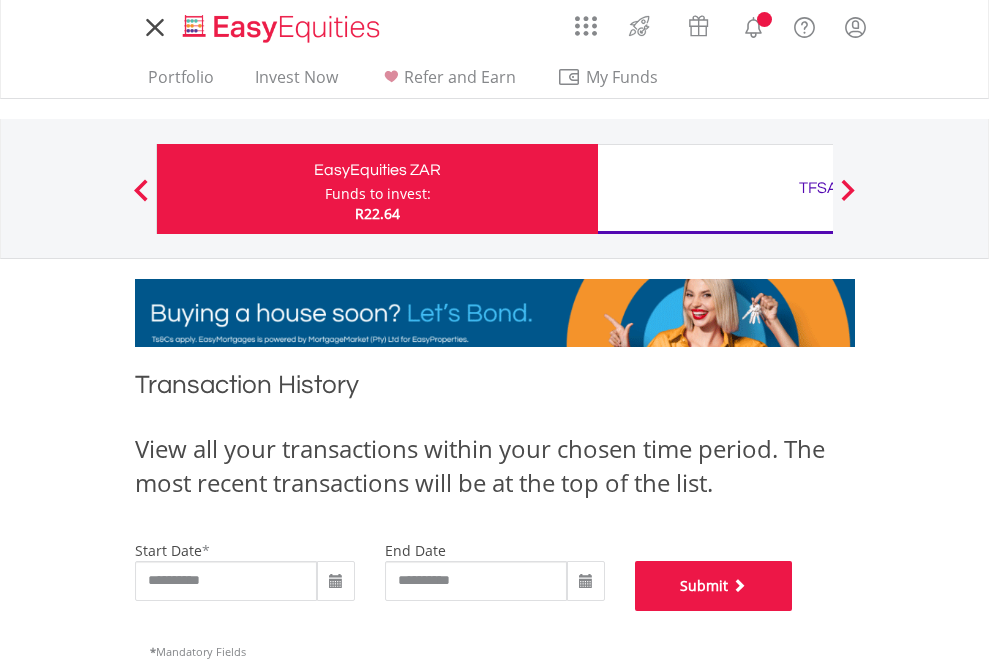 click on "Submit" at bounding box center (714, 586) 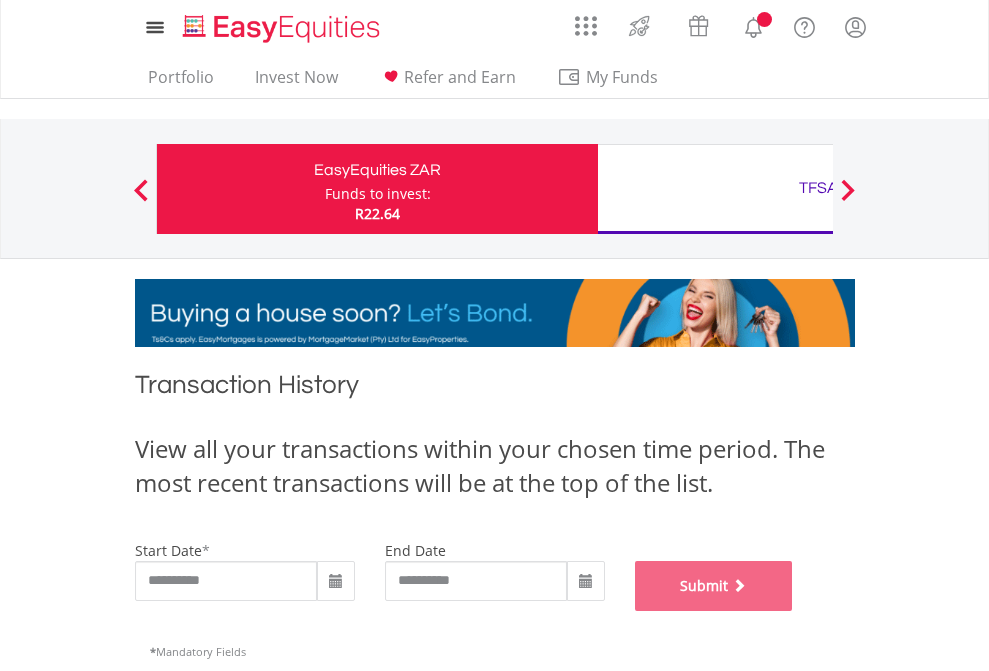scroll, scrollTop: 811, scrollLeft: 0, axis: vertical 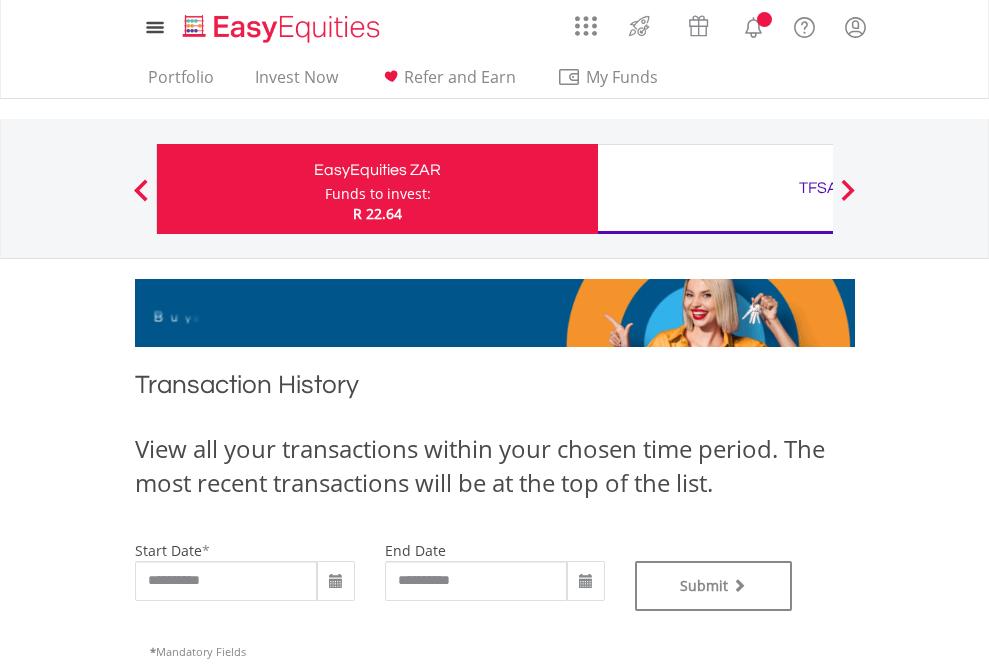 click on "TFSA" at bounding box center [818, 188] 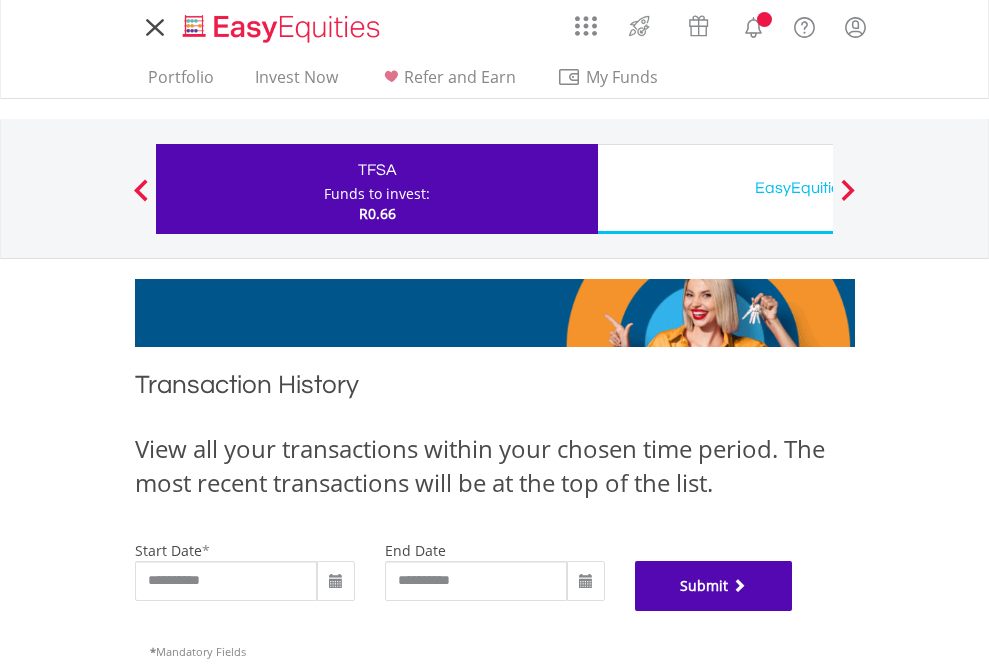 click on "Submit" at bounding box center [714, 586] 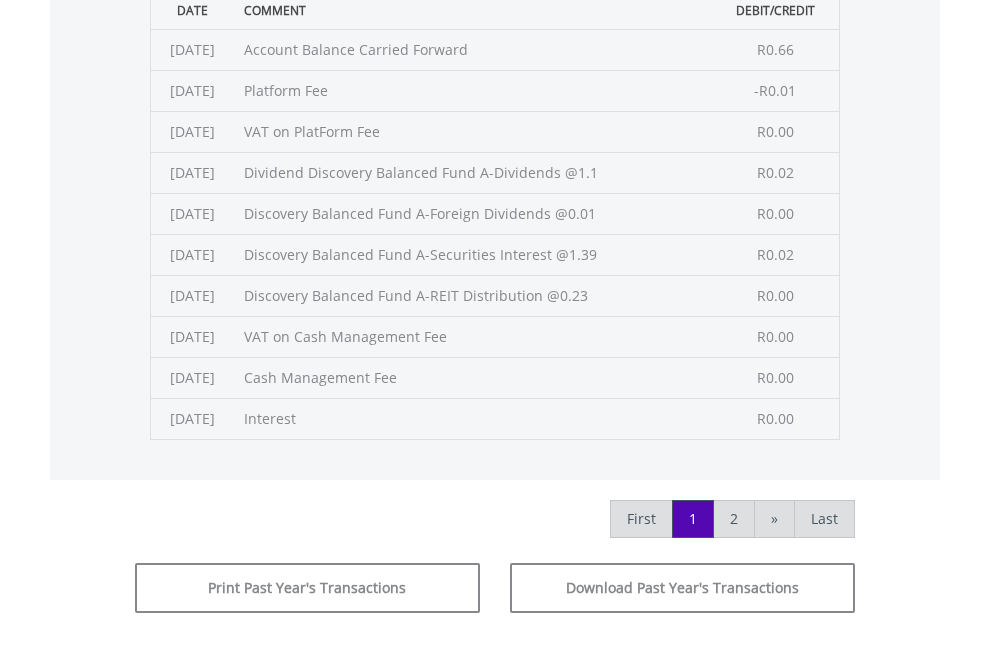 scroll, scrollTop: 811, scrollLeft: 0, axis: vertical 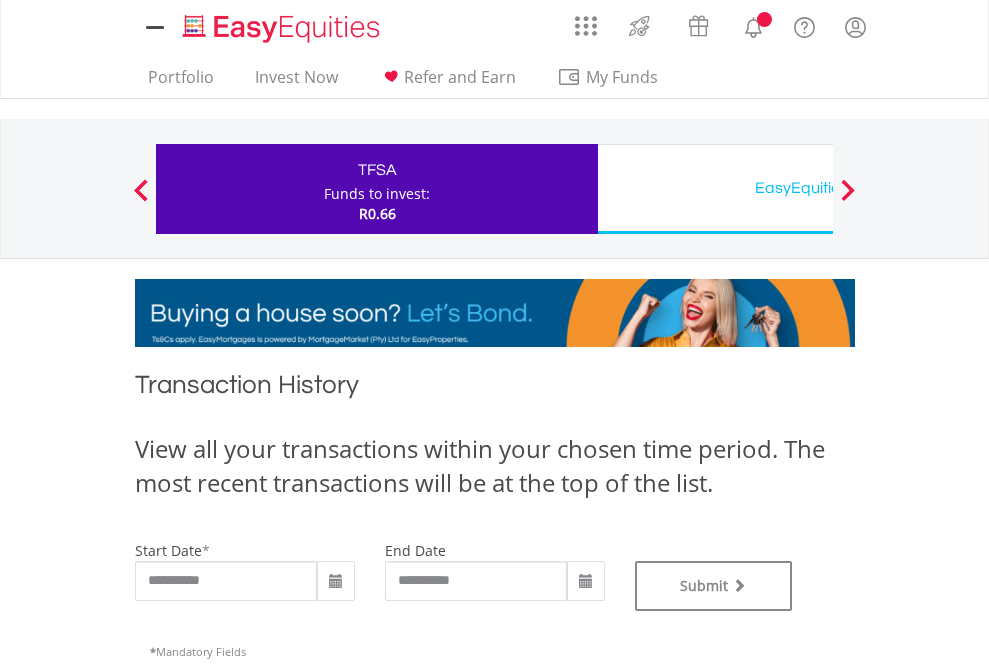 click on "EasyEquities USD" at bounding box center [818, 188] 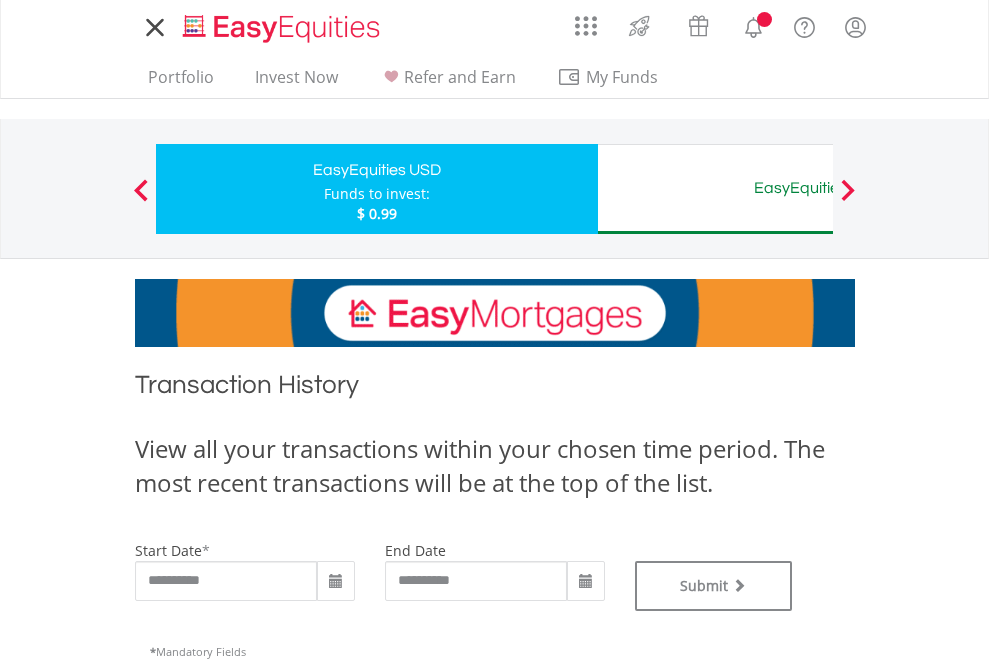 scroll, scrollTop: 0, scrollLeft: 0, axis: both 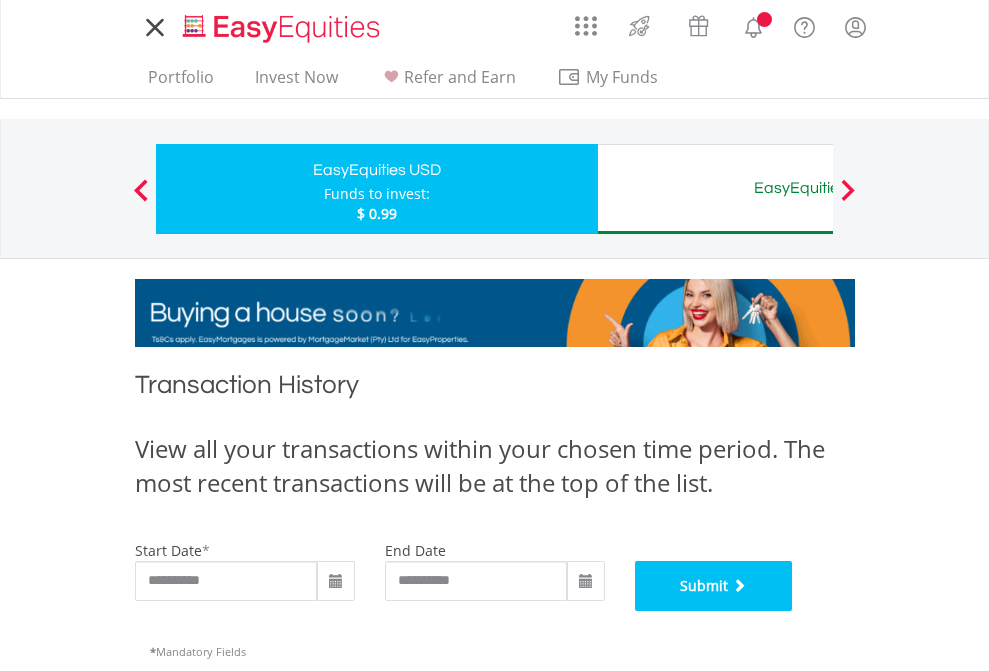 click on "Submit" at bounding box center [714, 586] 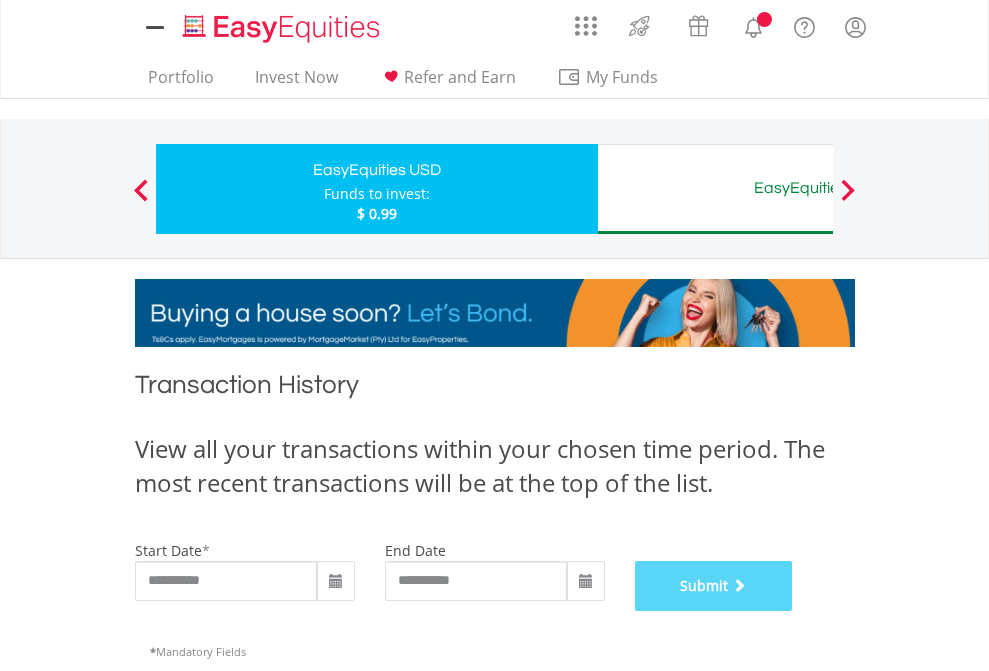 scroll, scrollTop: 811, scrollLeft: 0, axis: vertical 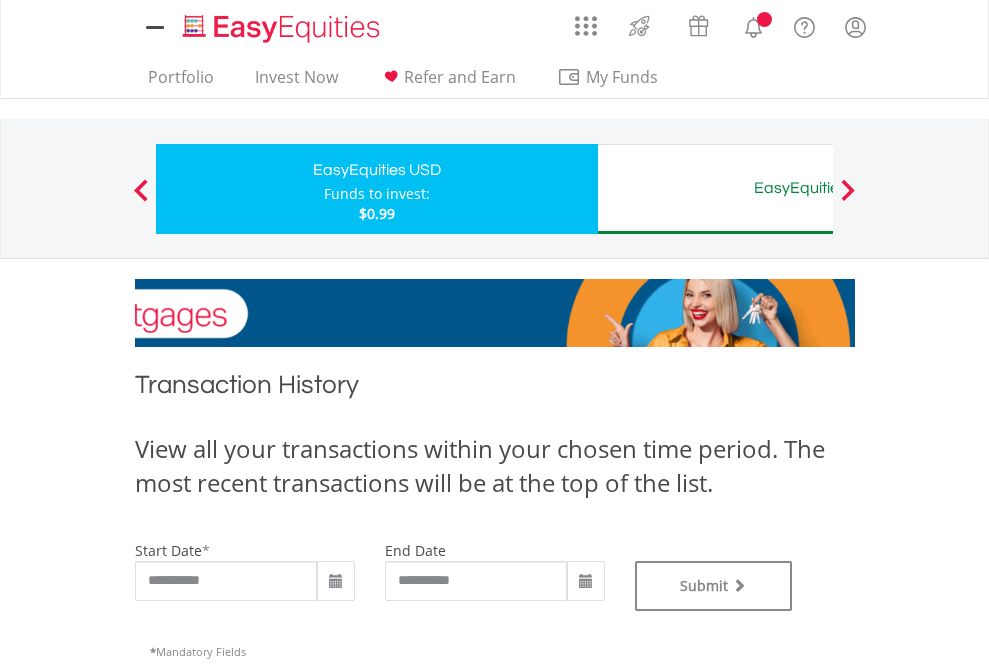 click on "EasyEquities AUD" at bounding box center (818, 188) 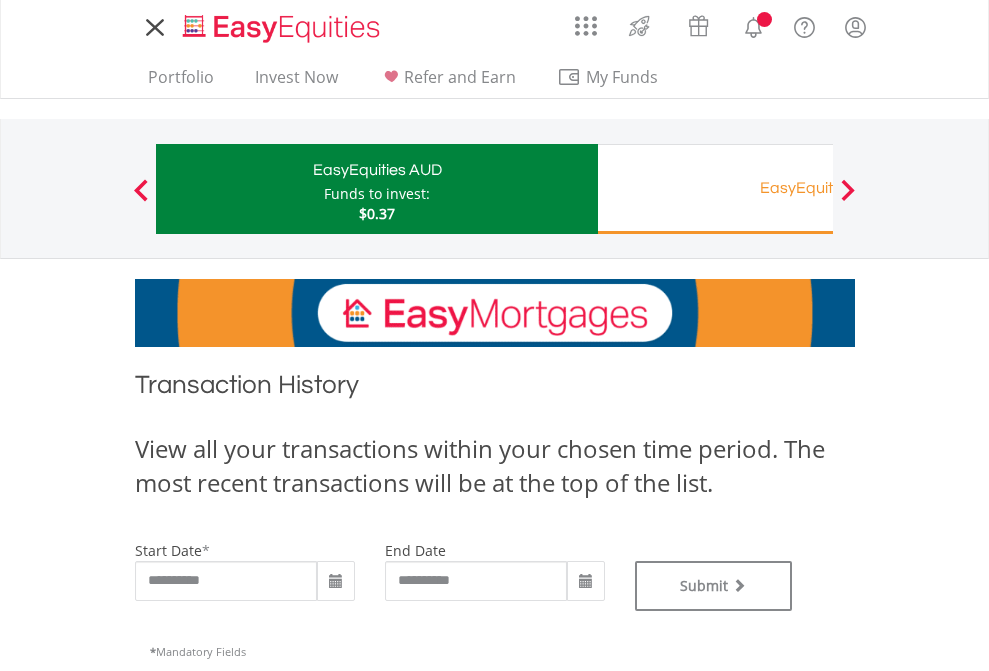 scroll, scrollTop: 0, scrollLeft: 0, axis: both 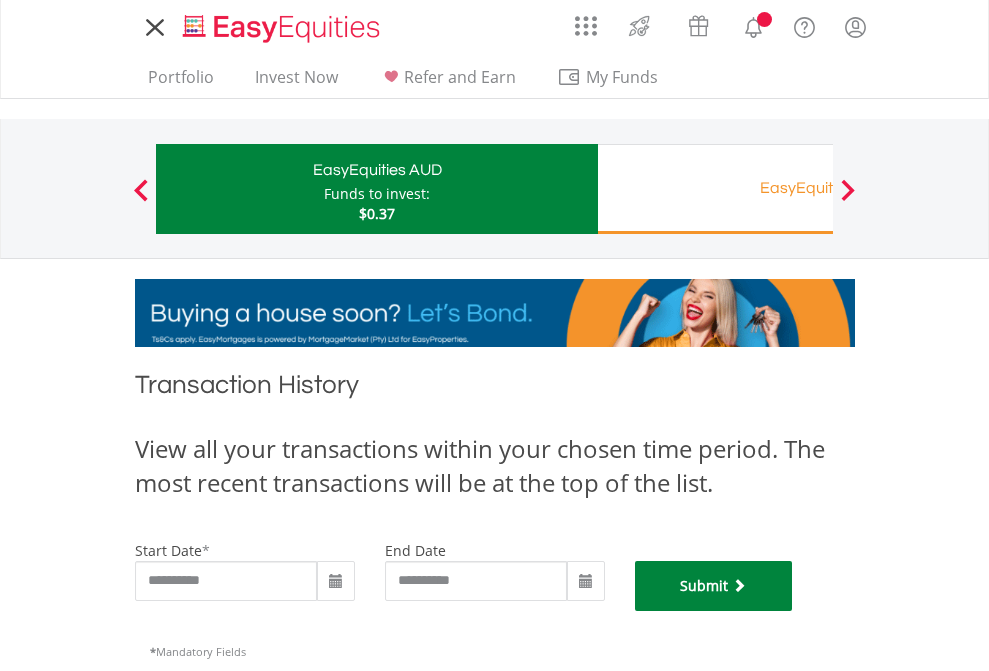 click on "Submit" at bounding box center [714, 586] 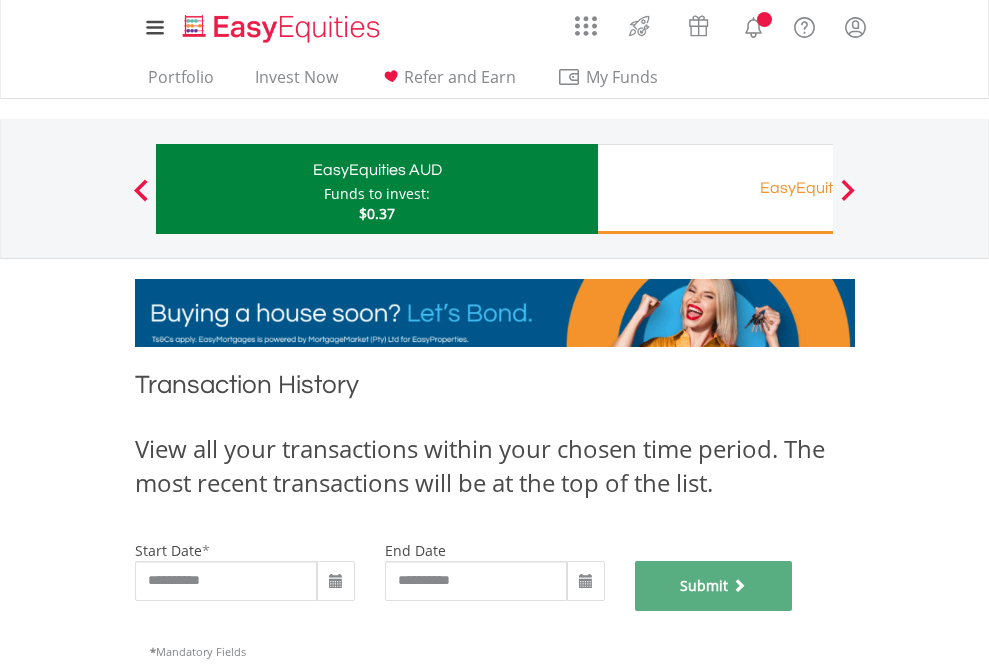 scroll, scrollTop: 811, scrollLeft: 0, axis: vertical 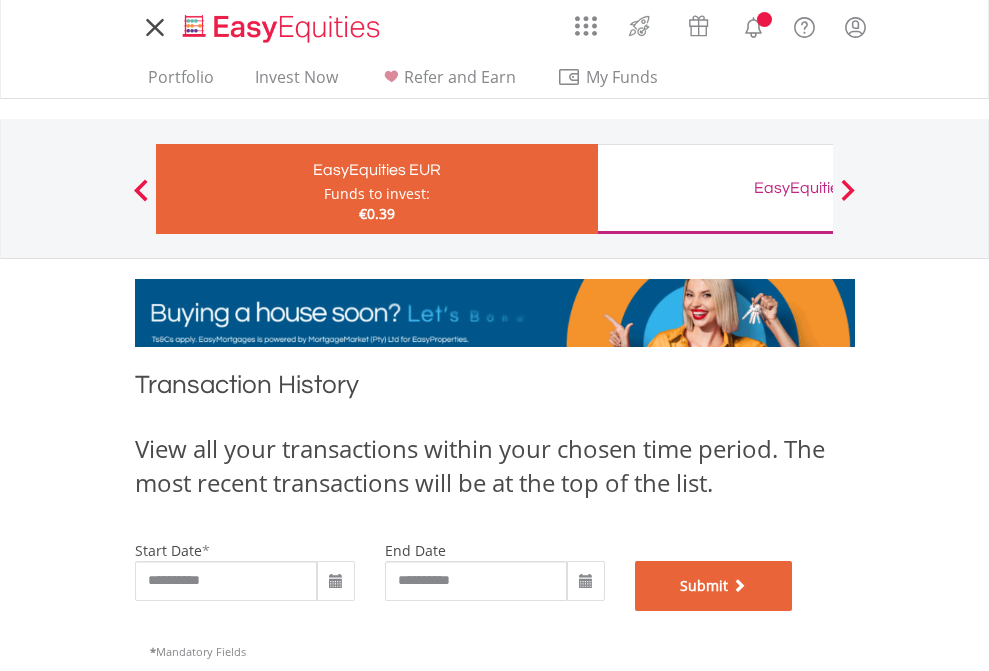 click on "Submit" at bounding box center (714, 586) 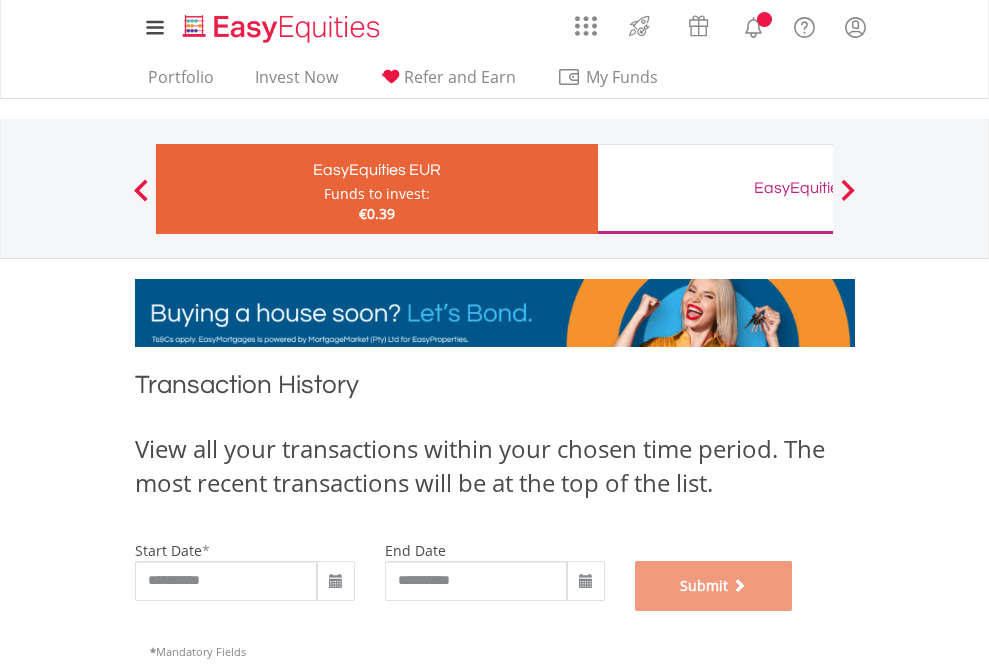 scroll, scrollTop: 811, scrollLeft: 0, axis: vertical 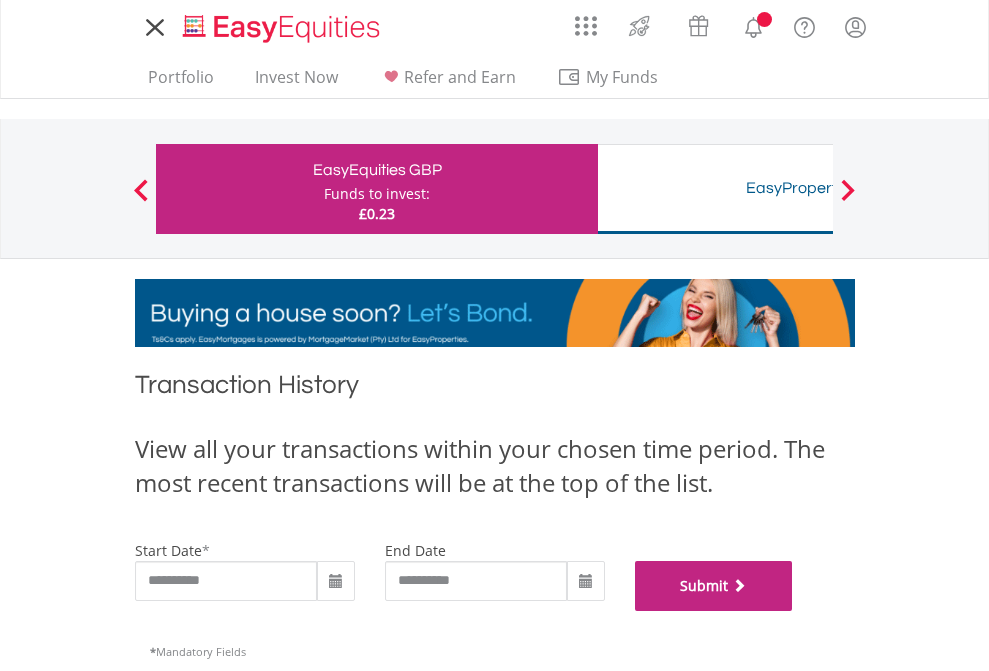 click on "Submit" at bounding box center [714, 586] 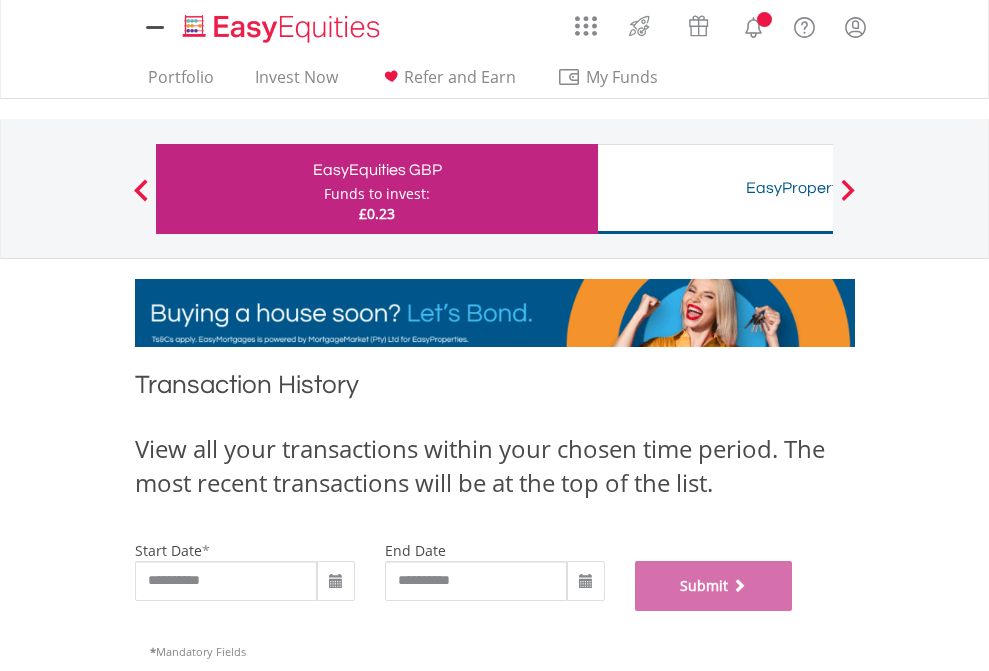 scroll, scrollTop: 811, scrollLeft: 0, axis: vertical 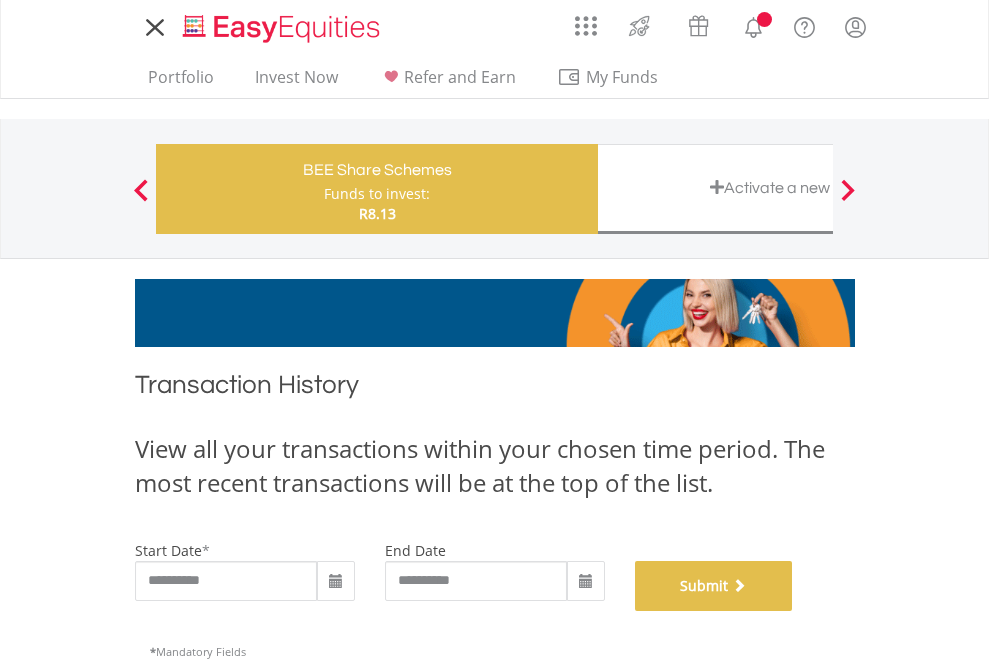 click on "Submit" at bounding box center (714, 586) 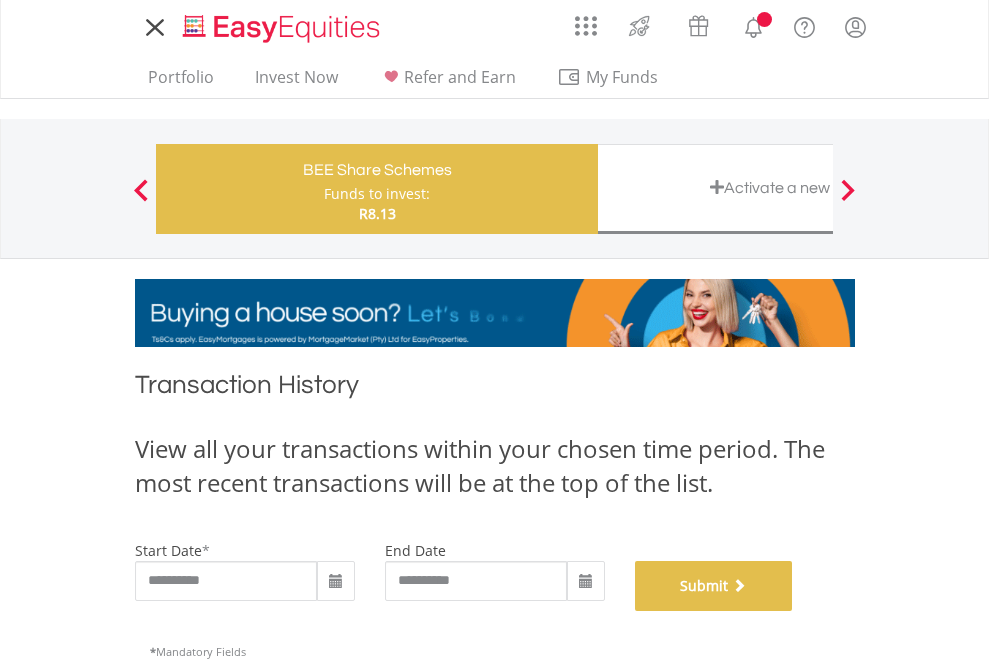 scroll, scrollTop: 811, scrollLeft: 0, axis: vertical 